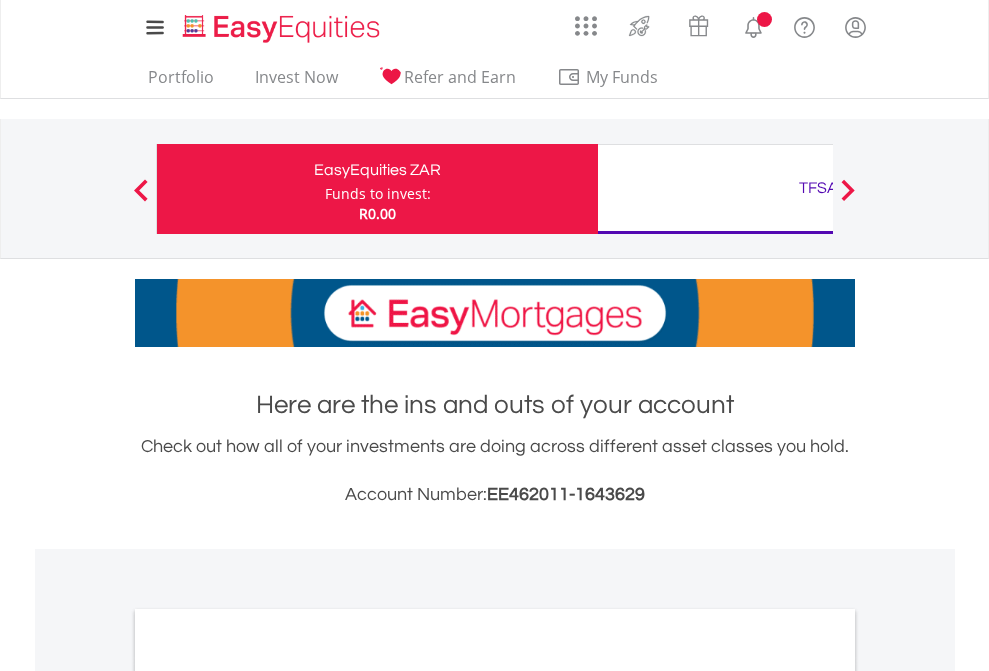 scroll, scrollTop: 0, scrollLeft: 0, axis: both 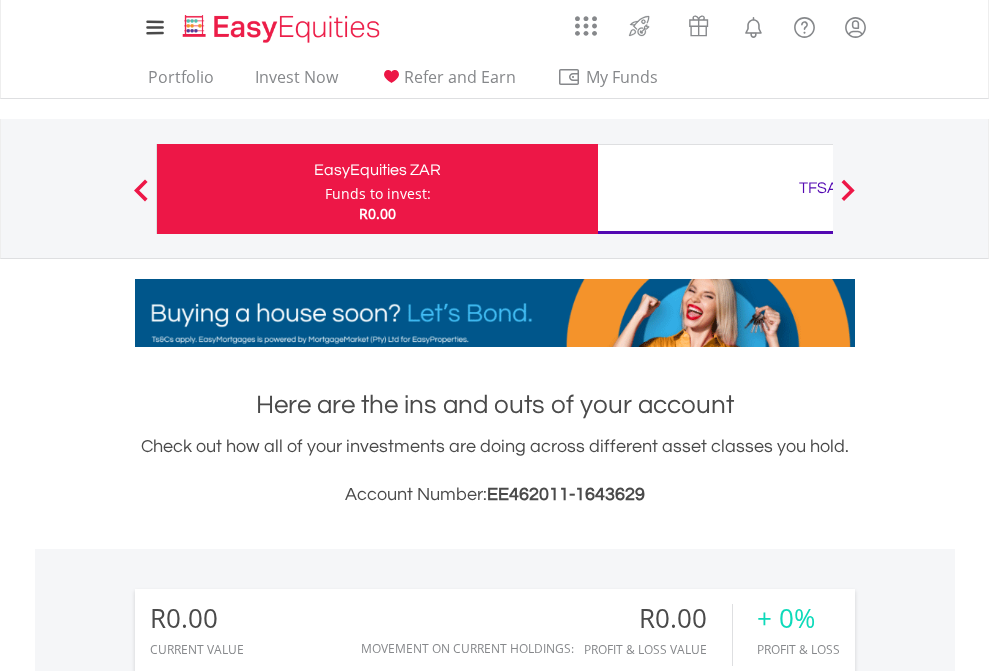 click on "Funds to invest:" at bounding box center (378, 194) 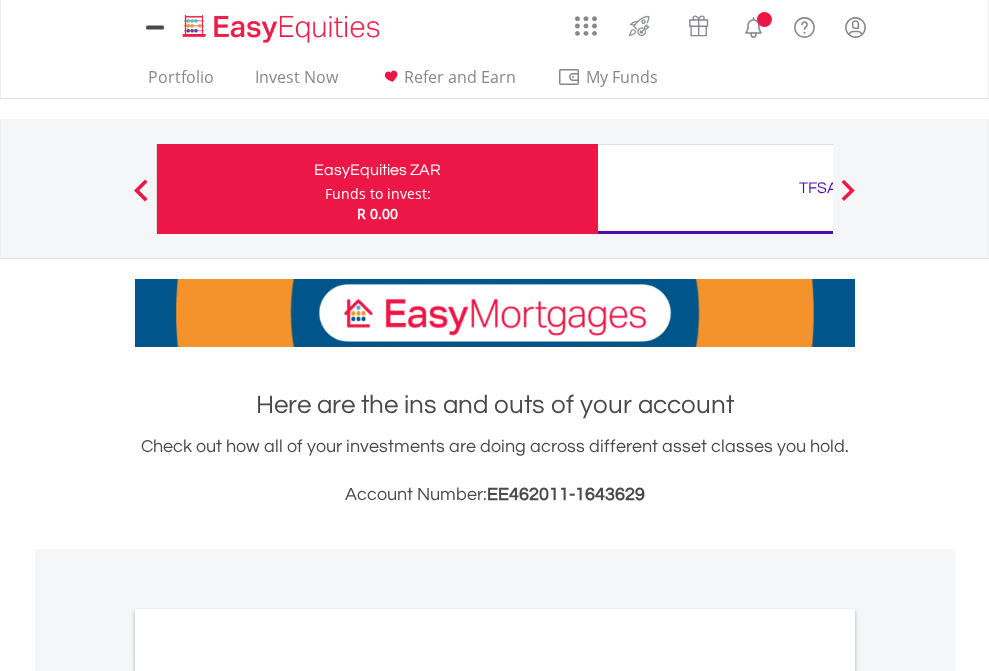 scroll, scrollTop: 0, scrollLeft: 0, axis: both 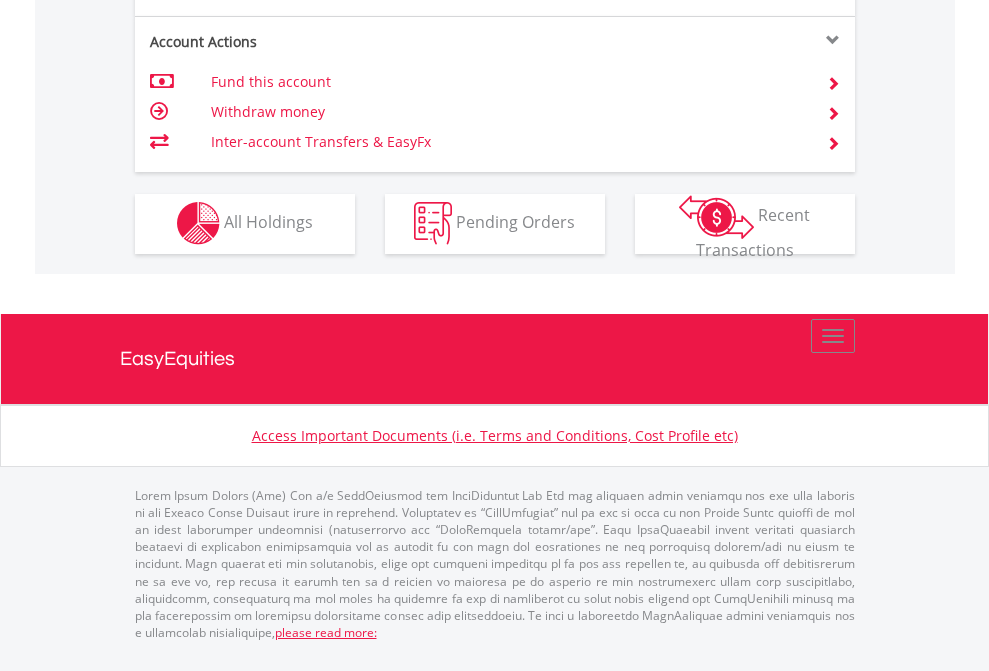 click on "Investment types" at bounding box center (706, -353) 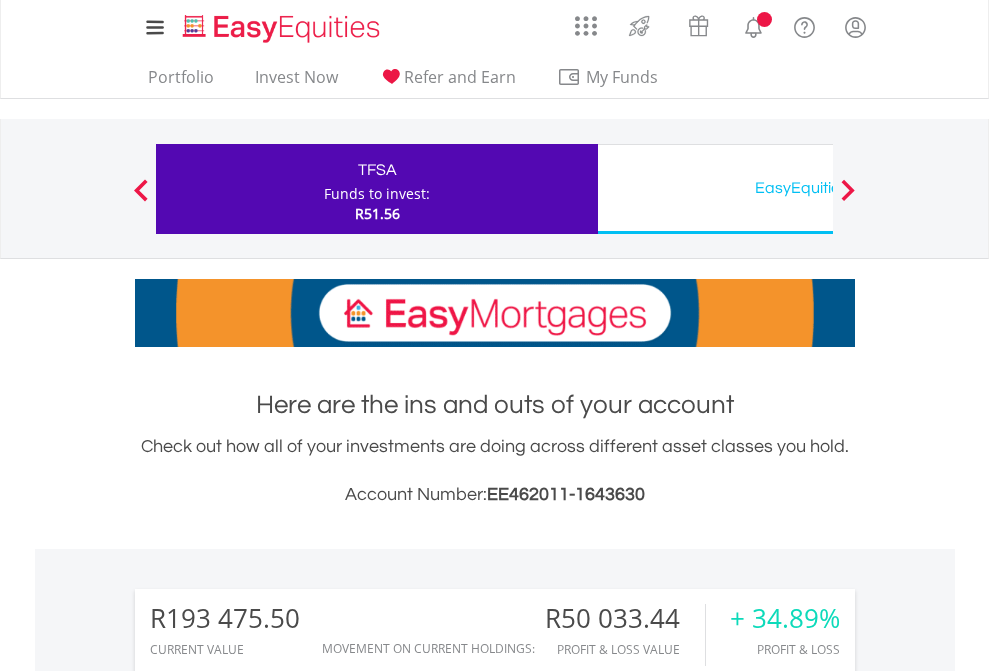 scroll, scrollTop: 0, scrollLeft: 0, axis: both 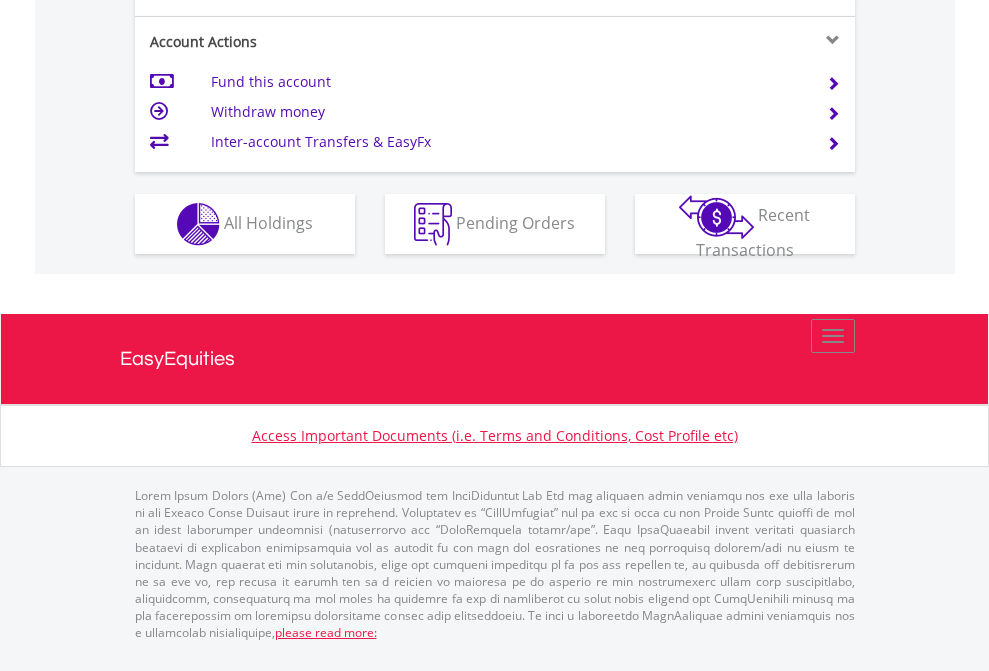 click on "Investment types" at bounding box center (706, -337) 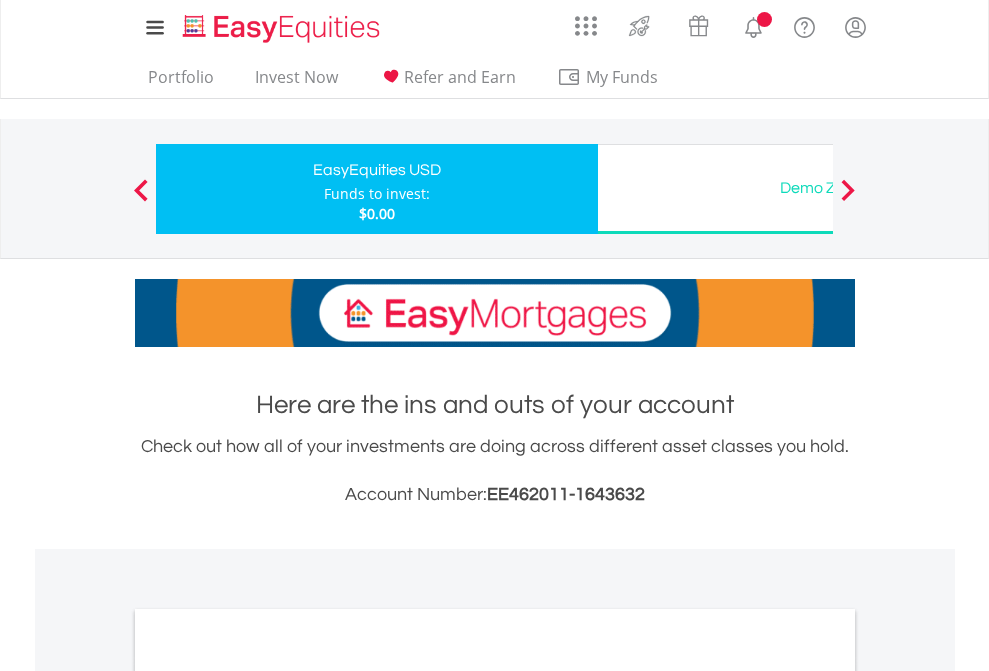 scroll, scrollTop: 0, scrollLeft: 0, axis: both 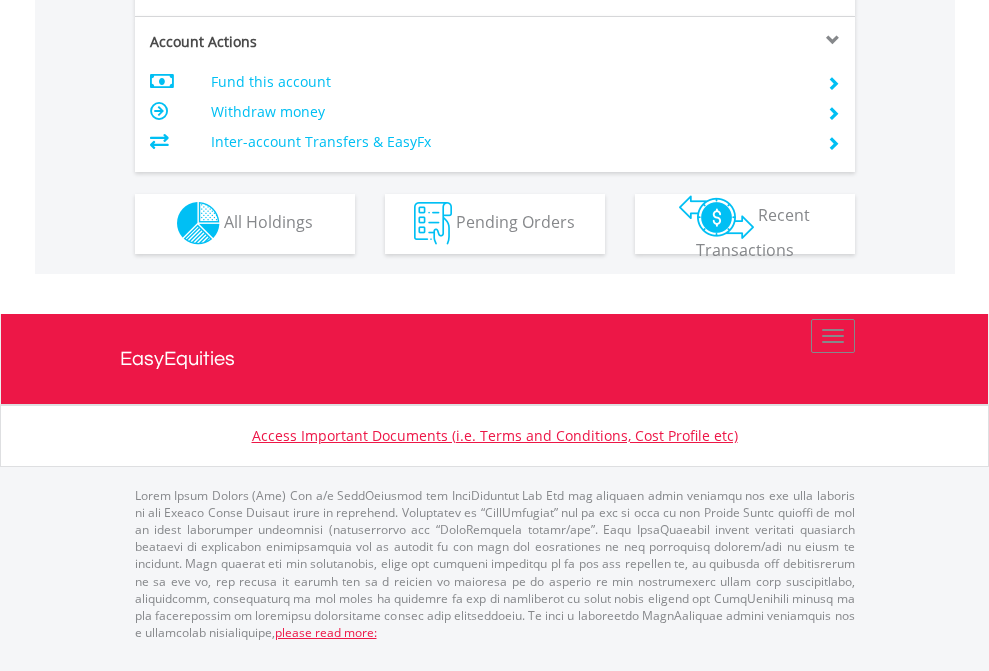 click on "Investment types" at bounding box center (706, -353) 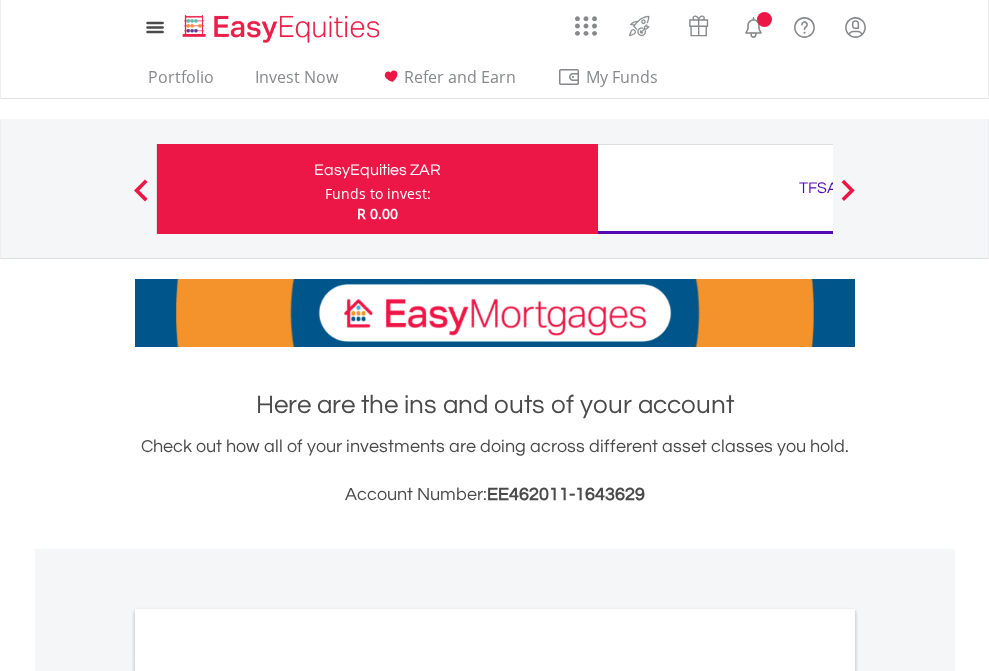 scroll, scrollTop: 0, scrollLeft: 0, axis: both 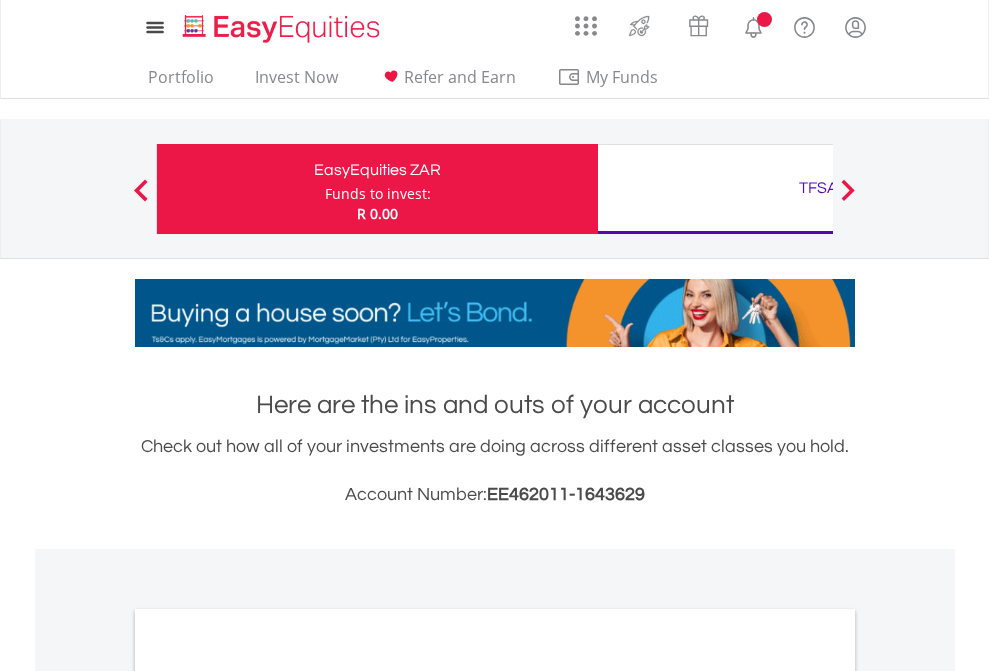 click on "All Holdings" at bounding box center (268, 1096) 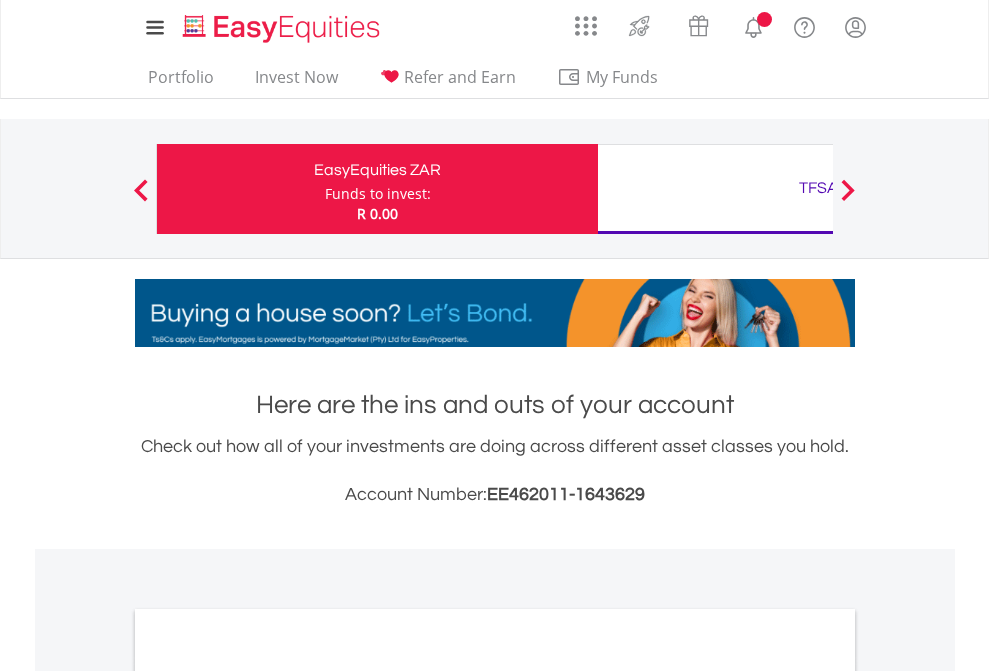 scroll, scrollTop: 1202, scrollLeft: 0, axis: vertical 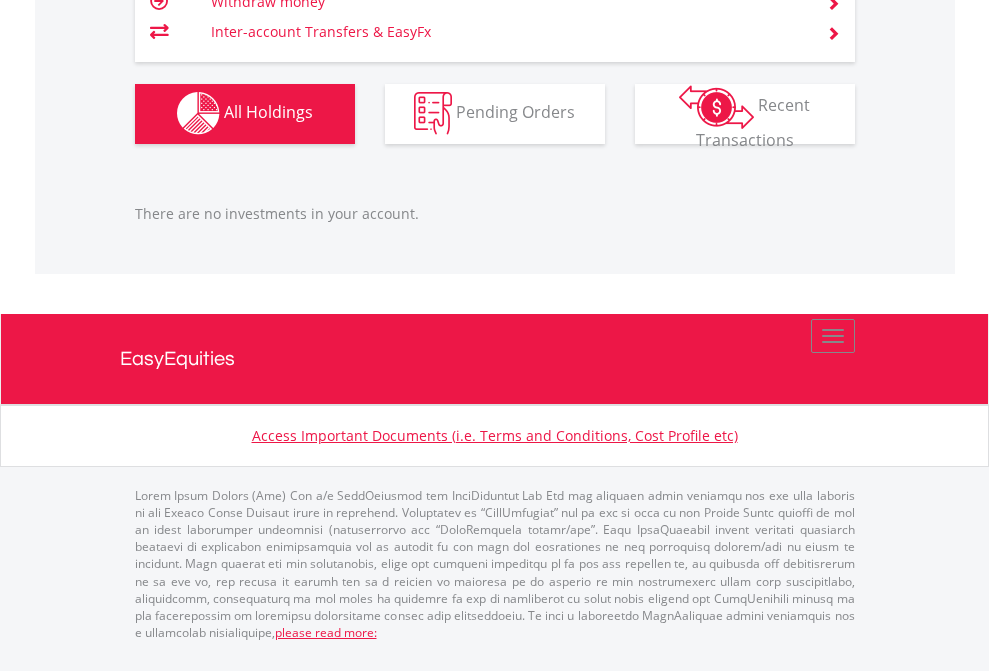 click on "TFSA" at bounding box center (818, -1142) 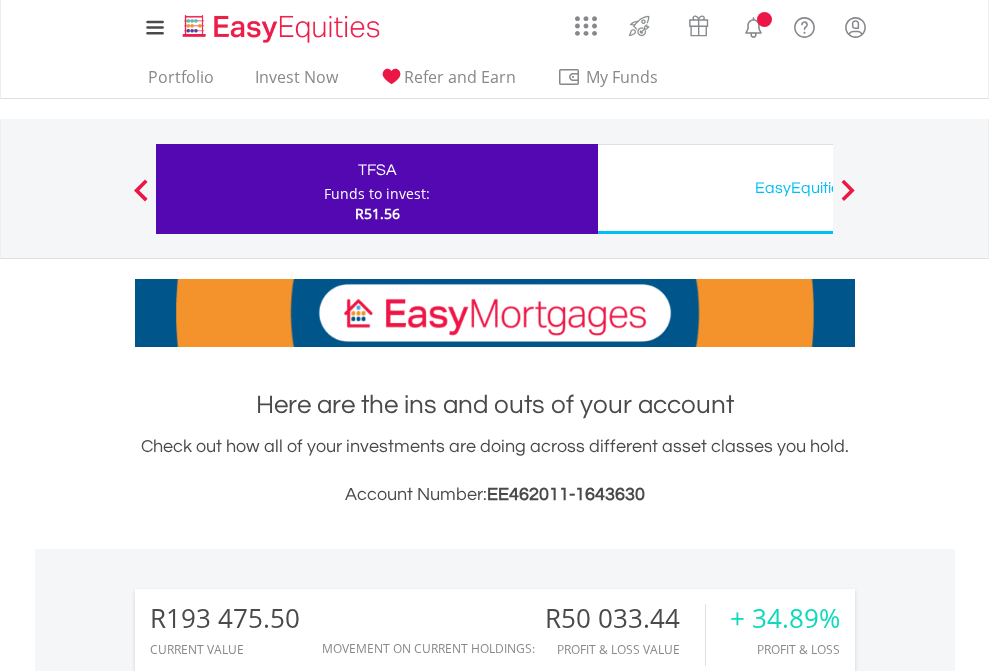 scroll, scrollTop: 1573, scrollLeft: 0, axis: vertical 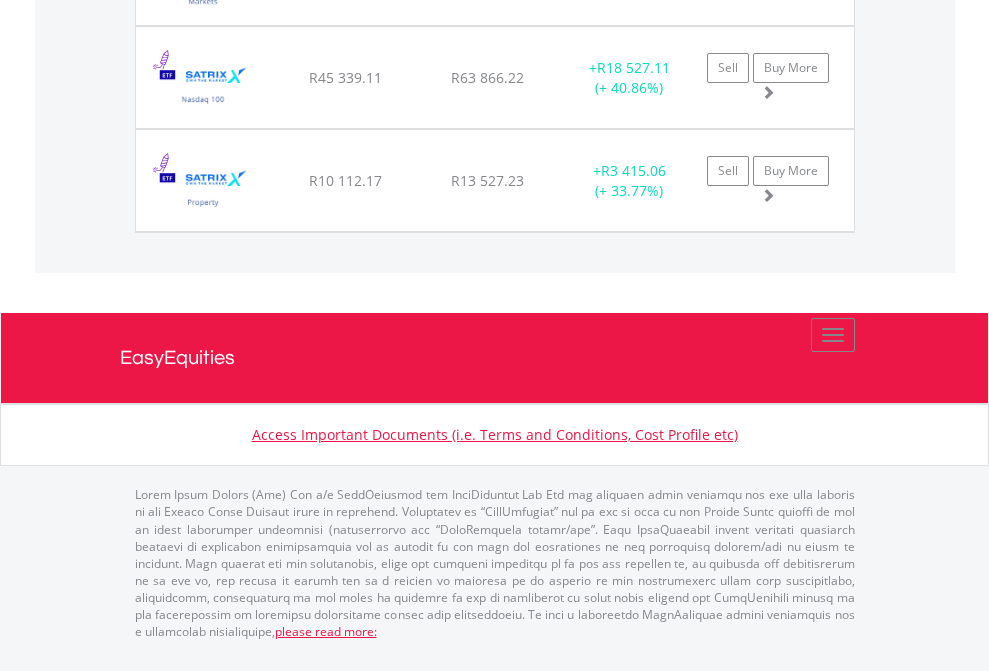 click on "EasyEquities USD" at bounding box center (818, -1831) 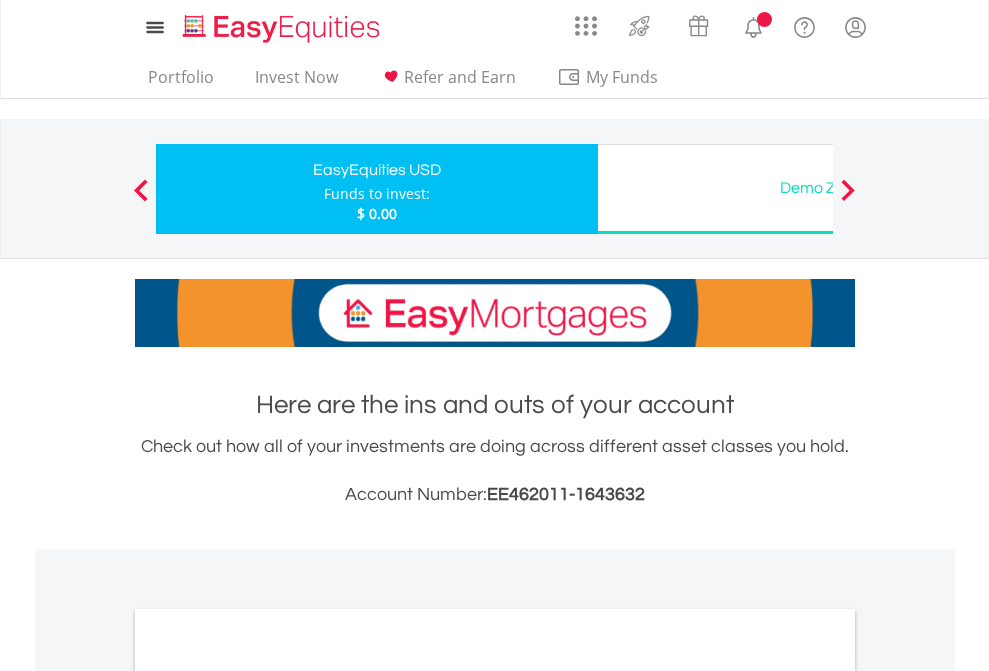 scroll, scrollTop: 0, scrollLeft: 0, axis: both 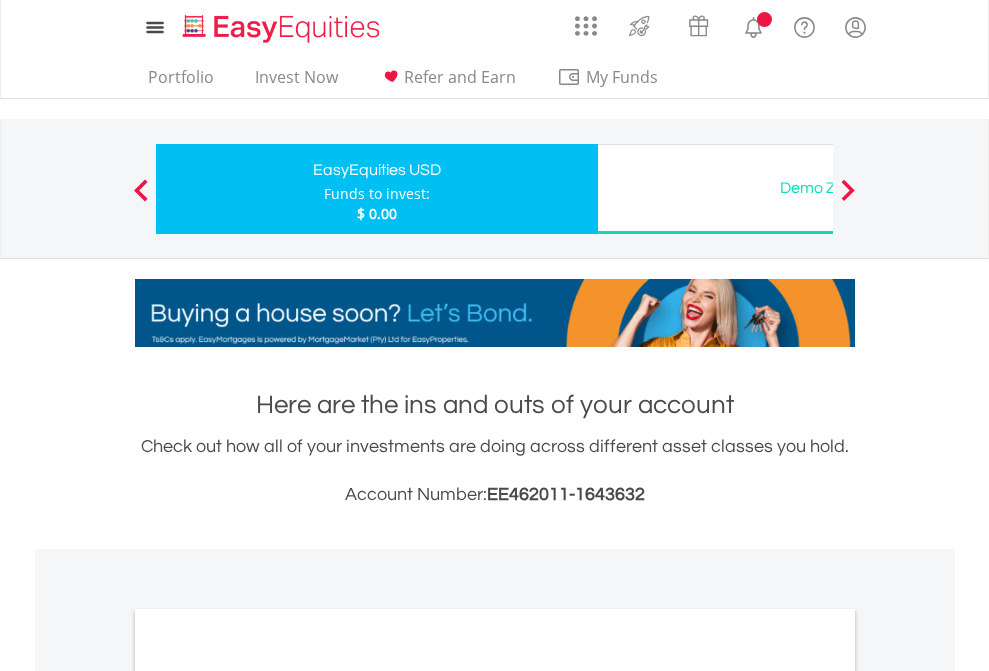 click on "All Holdings" at bounding box center (268, 1096) 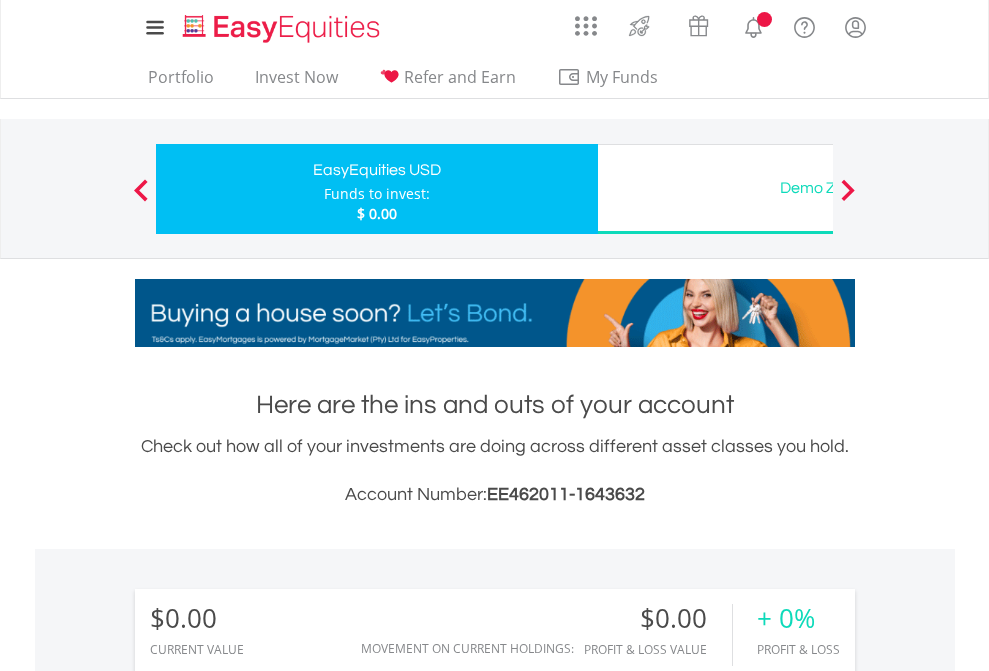 scroll, scrollTop: 1202, scrollLeft: 0, axis: vertical 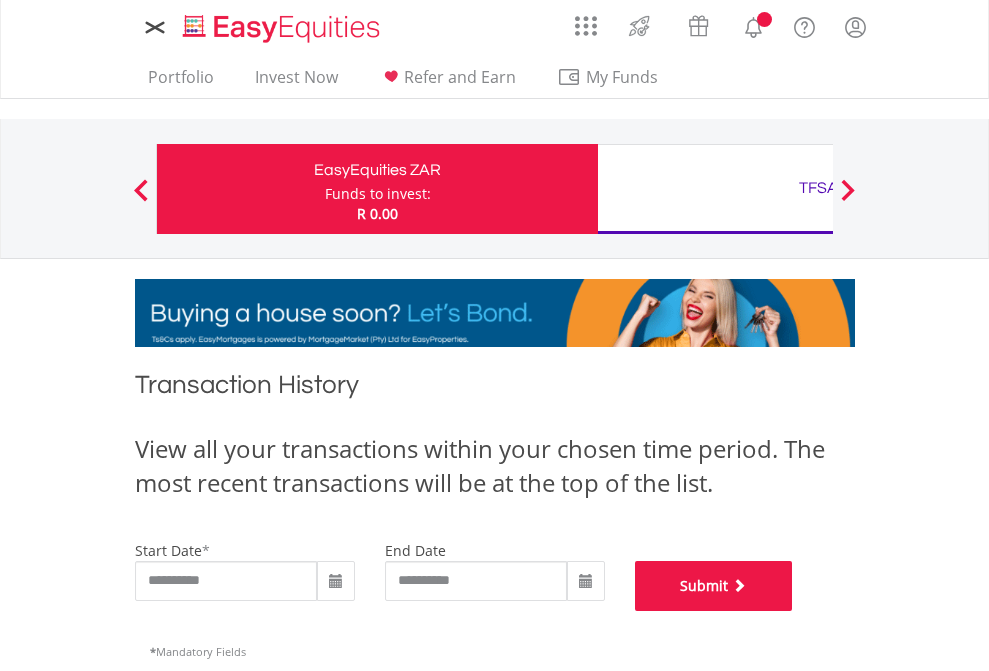 click on "Submit" at bounding box center [714, 586] 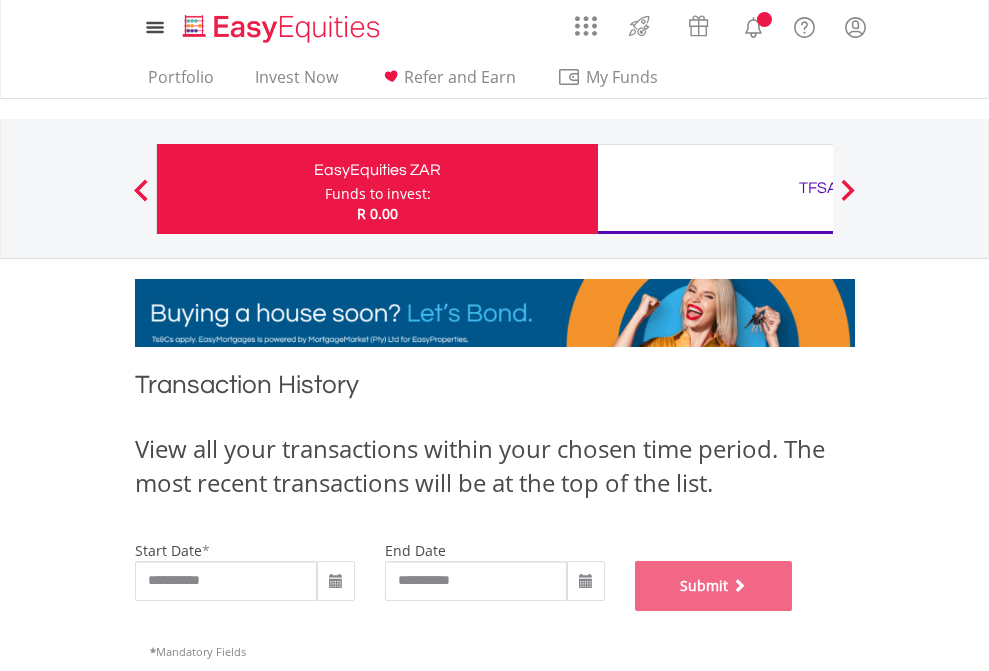 scroll, scrollTop: 811, scrollLeft: 0, axis: vertical 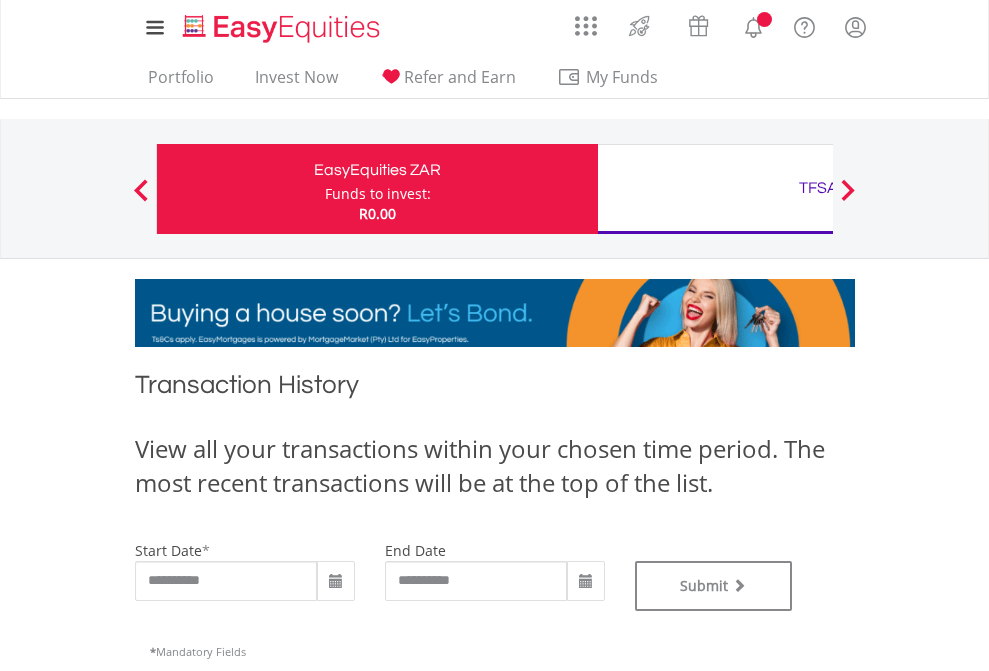 click on "TFSA" at bounding box center (818, 188) 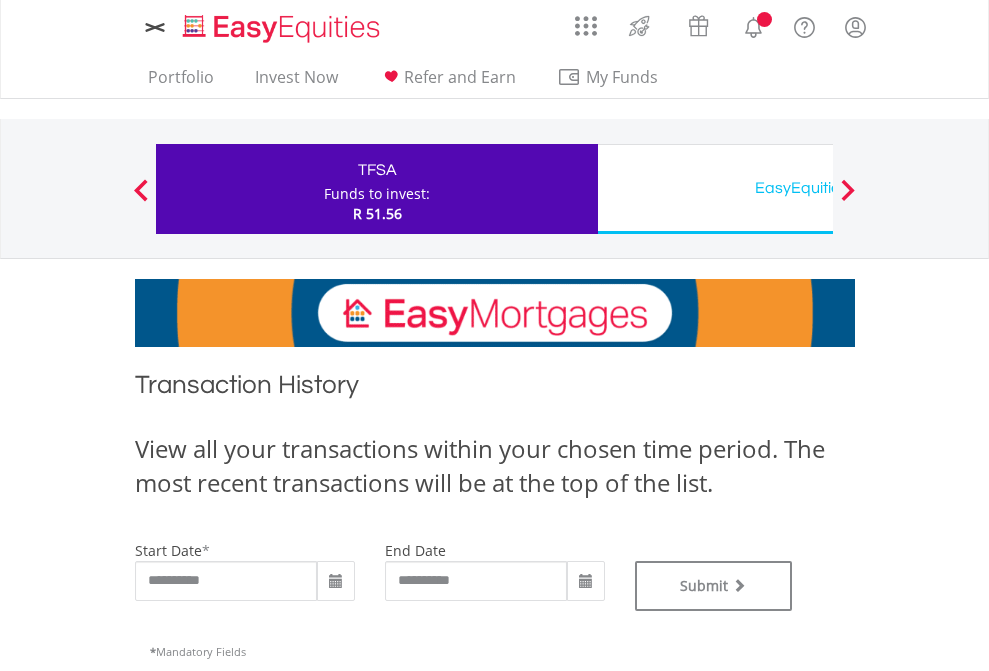 scroll, scrollTop: 0, scrollLeft: 0, axis: both 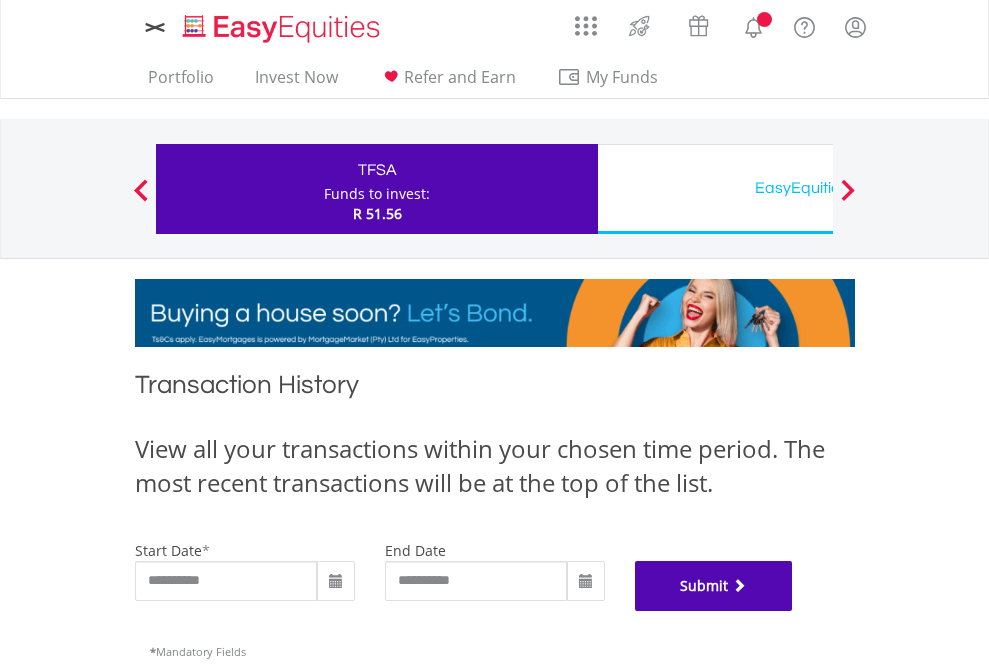 click on "Submit" at bounding box center [714, 586] 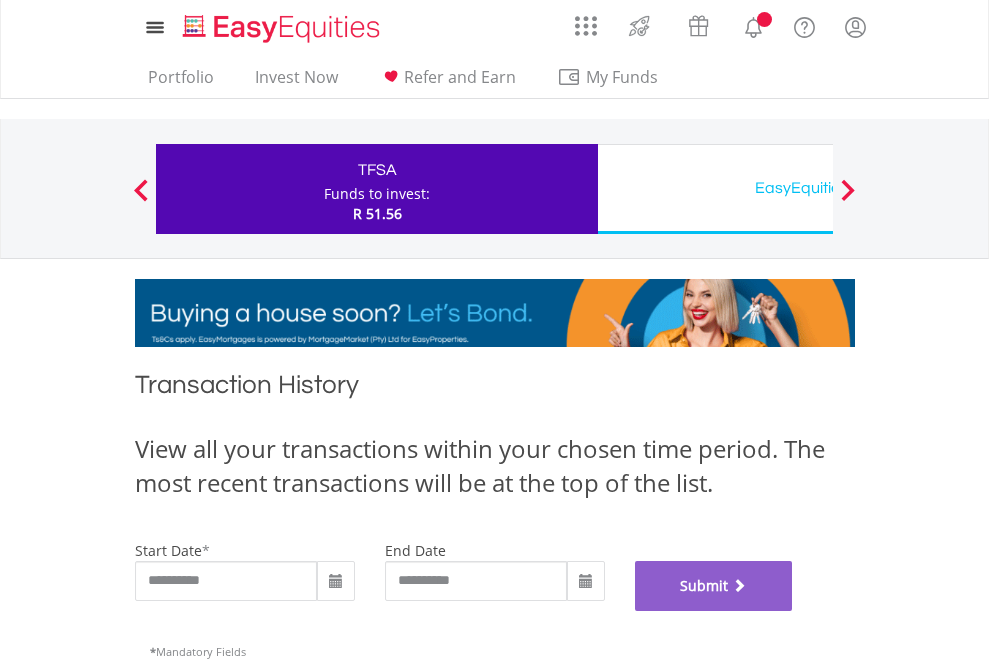 scroll, scrollTop: 811, scrollLeft: 0, axis: vertical 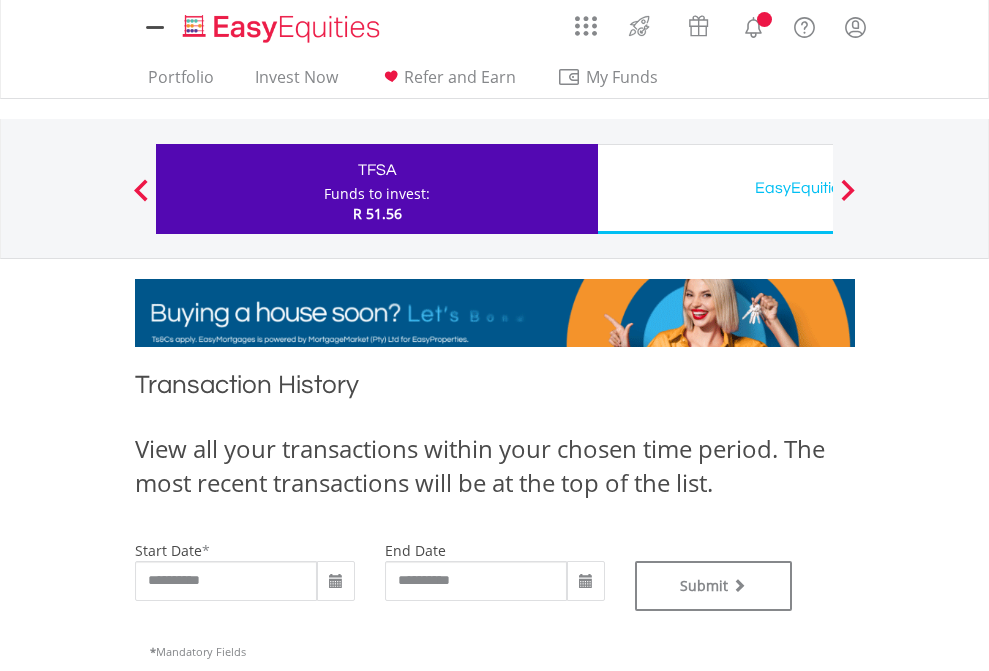 click on "EasyEquities USD" at bounding box center (818, 188) 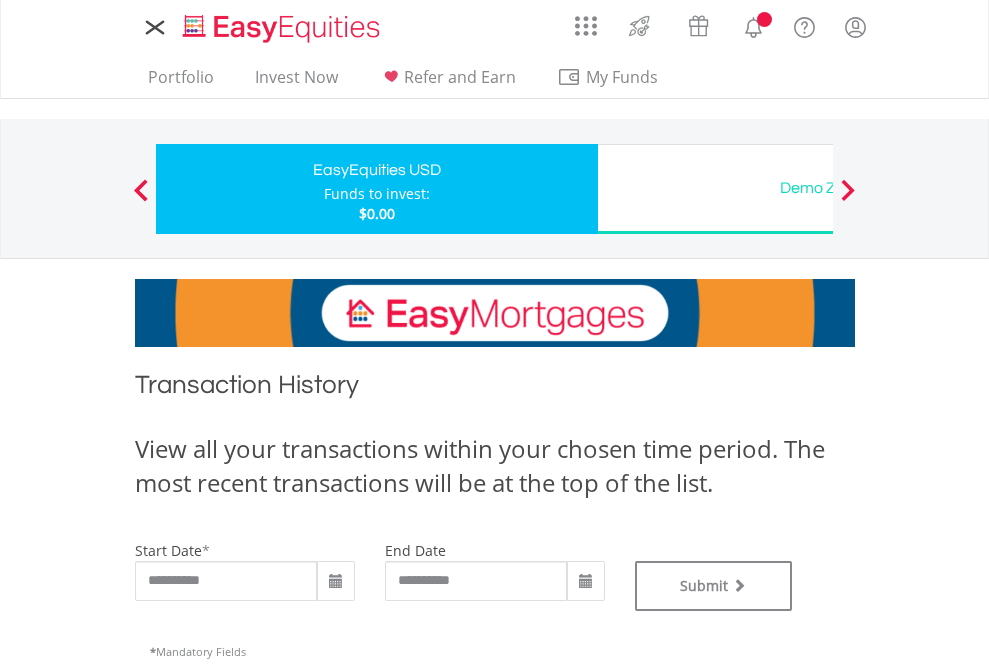 type on "**********" 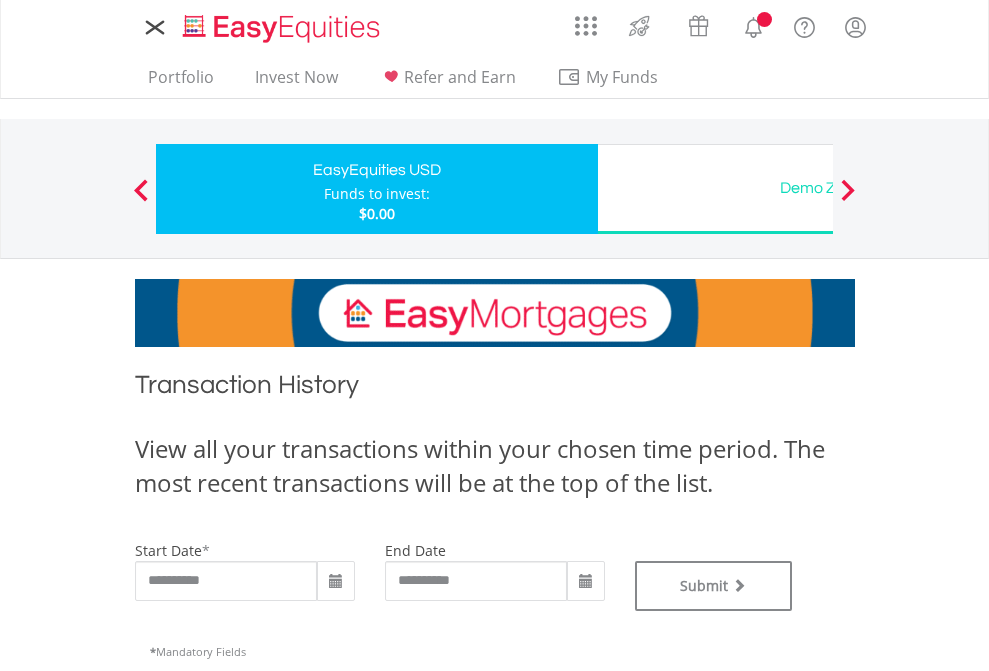 scroll, scrollTop: 0, scrollLeft: 0, axis: both 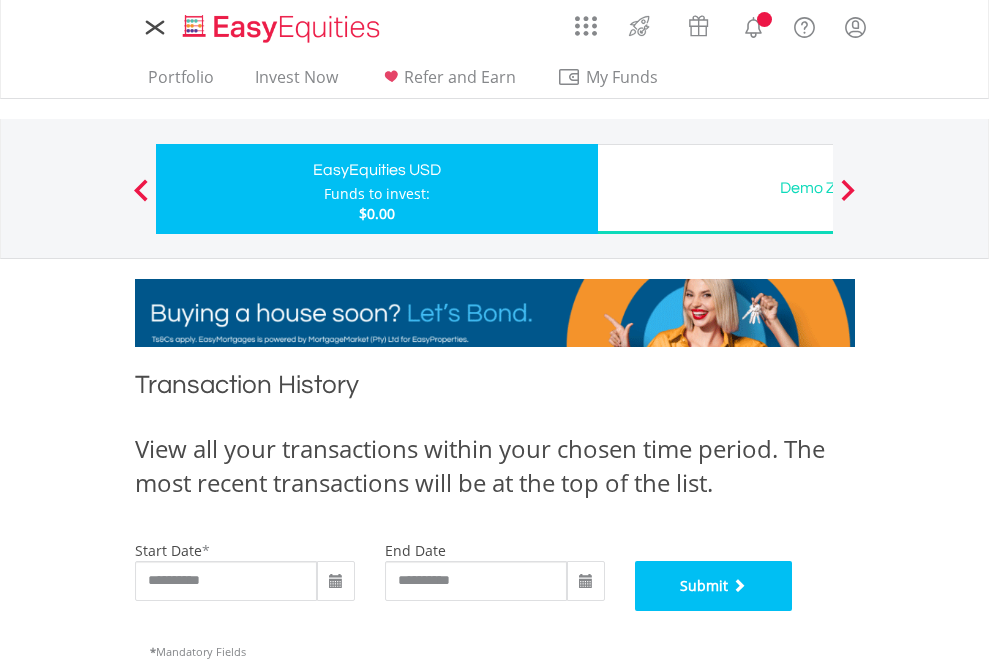 click on "Submit" at bounding box center [714, 586] 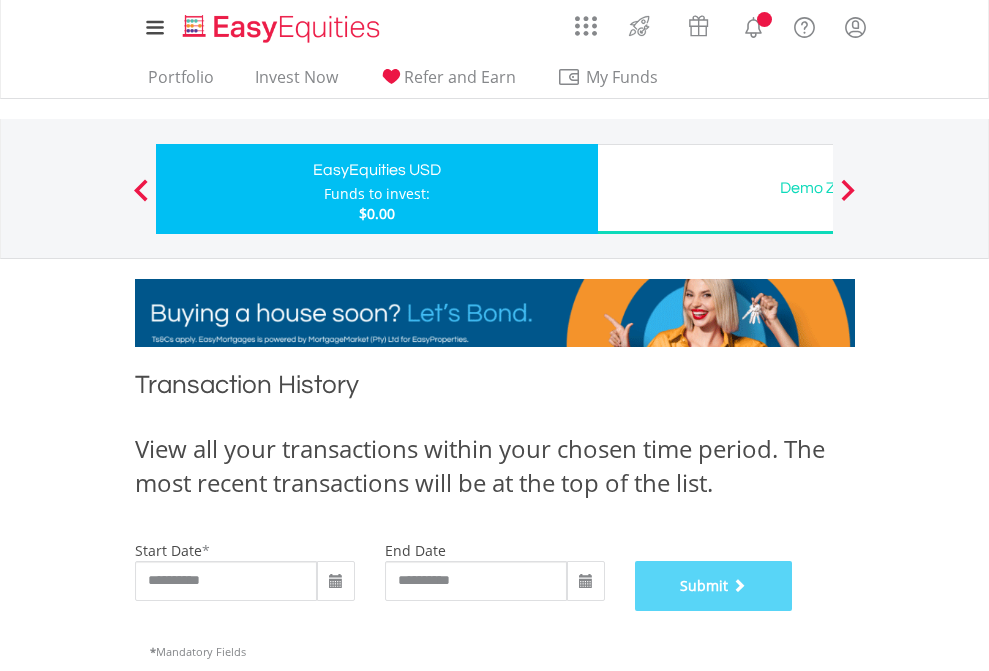 scroll, scrollTop: 811, scrollLeft: 0, axis: vertical 